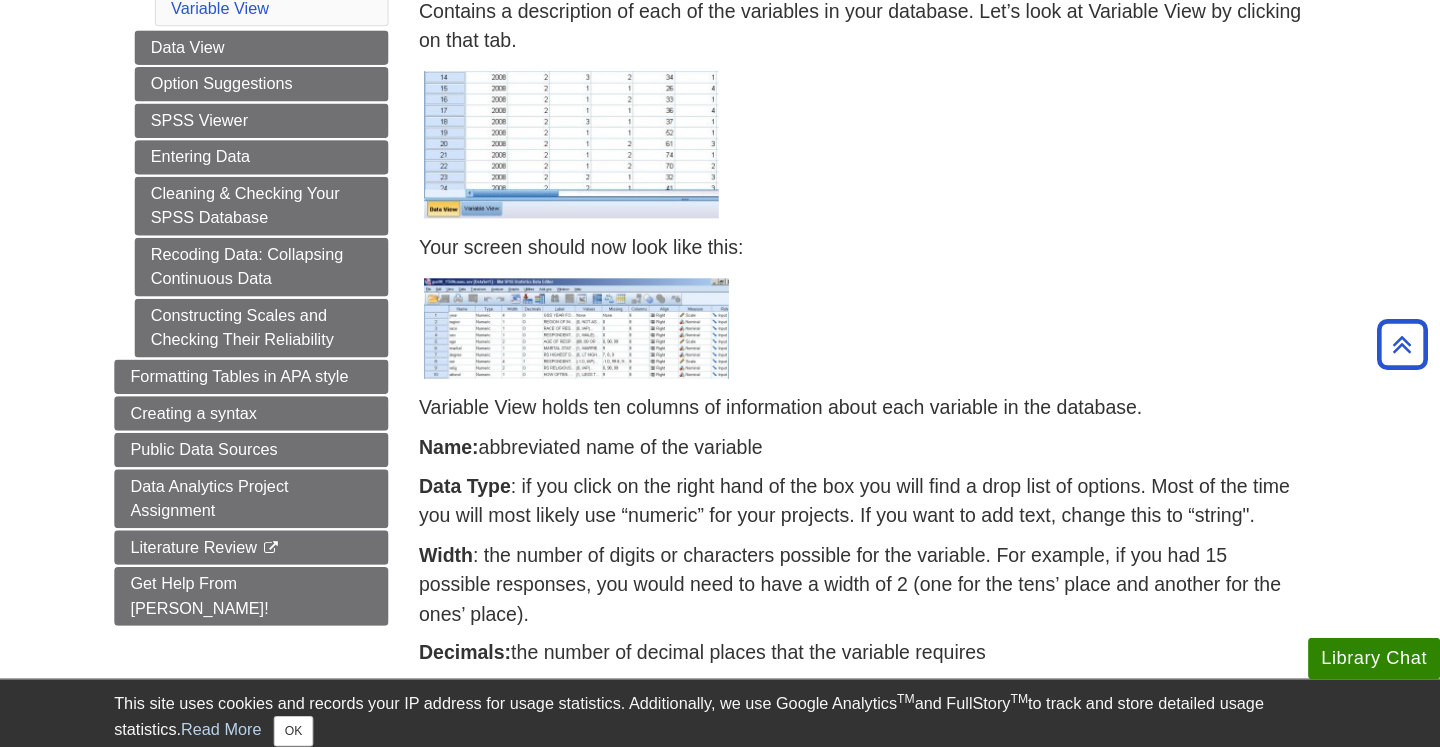 scroll, scrollTop: 358, scrollLeft: 0, axis: vertical 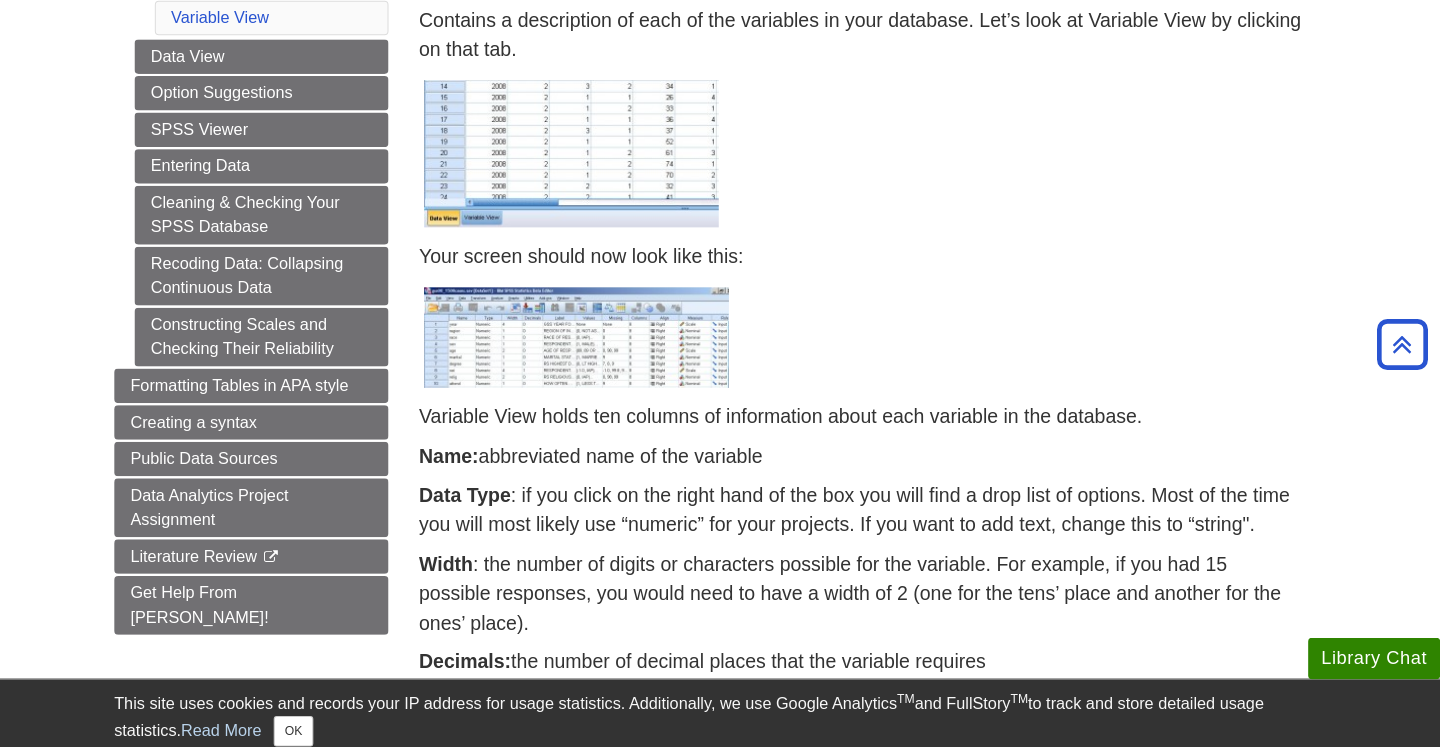 click at bounding box center [590, 332] 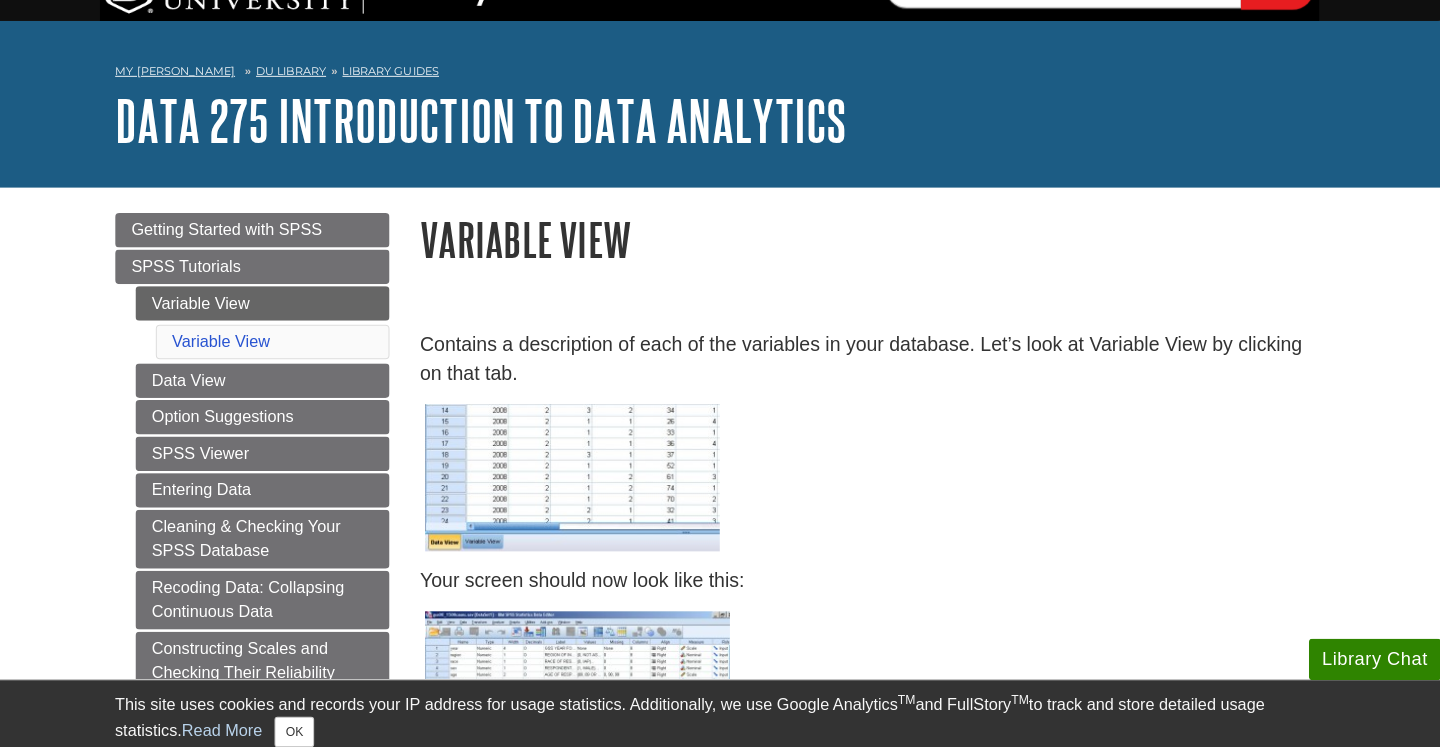 scroll, scrollTop: 39, scrollLeft: 0, axis: vertical 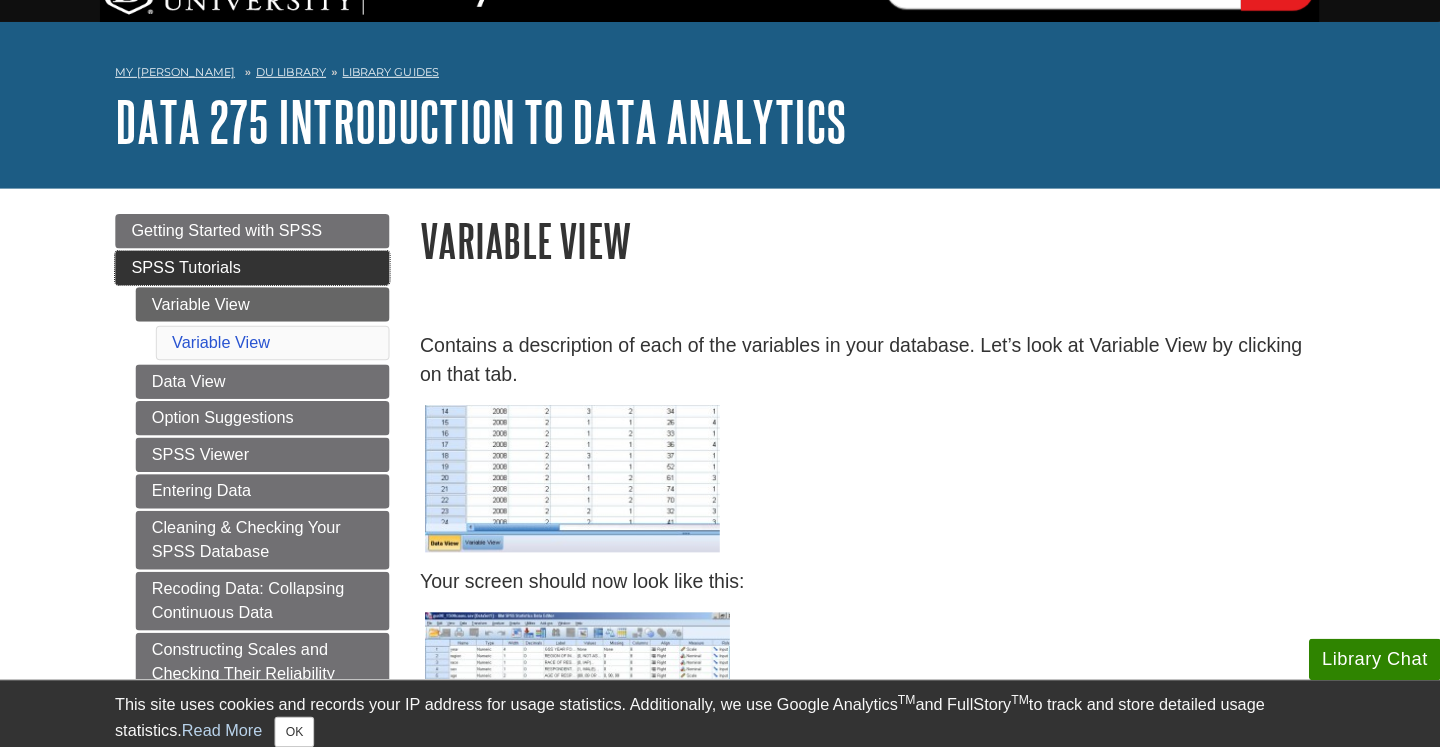 click on "SPSS Tutorials" at bounding box center (270, 263) 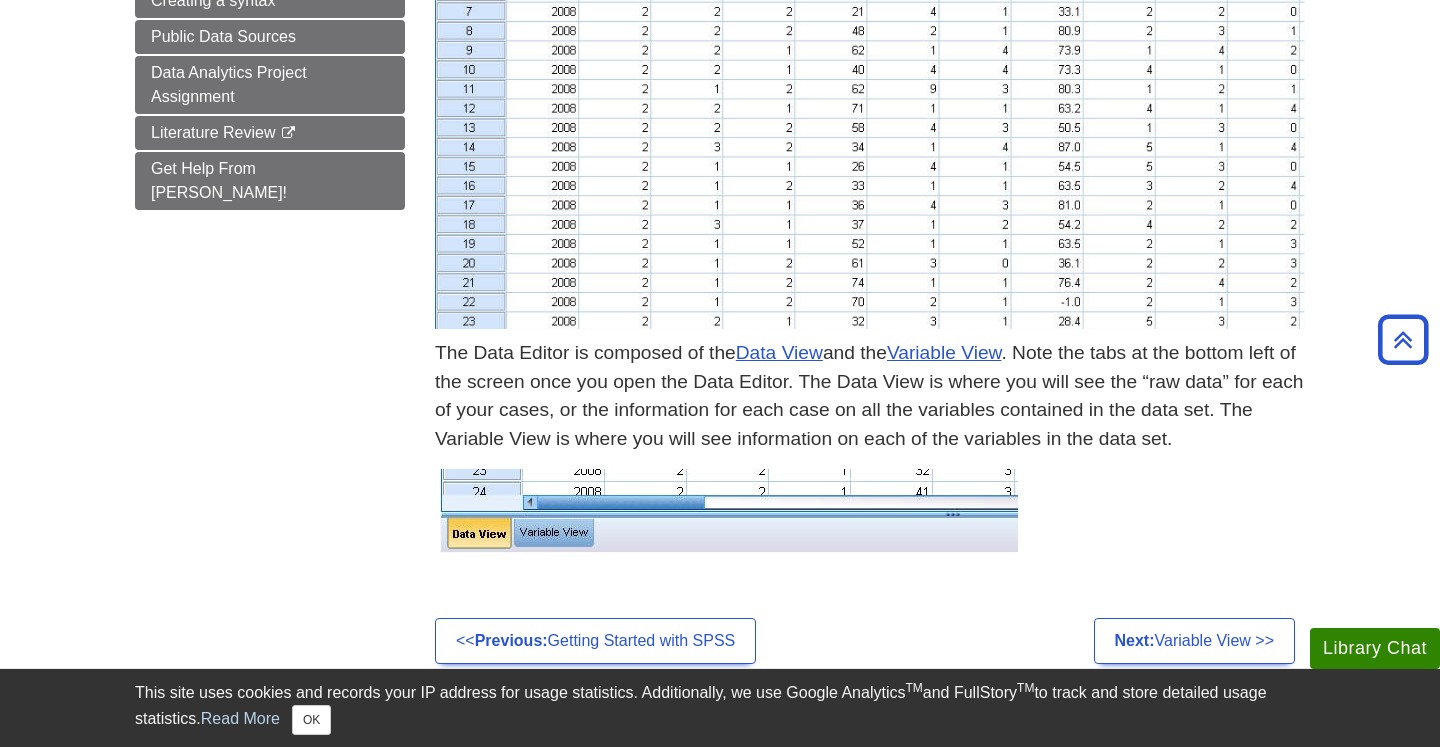 scroll, scrollTop: 784, scrollLeft: 0, axis: vertical 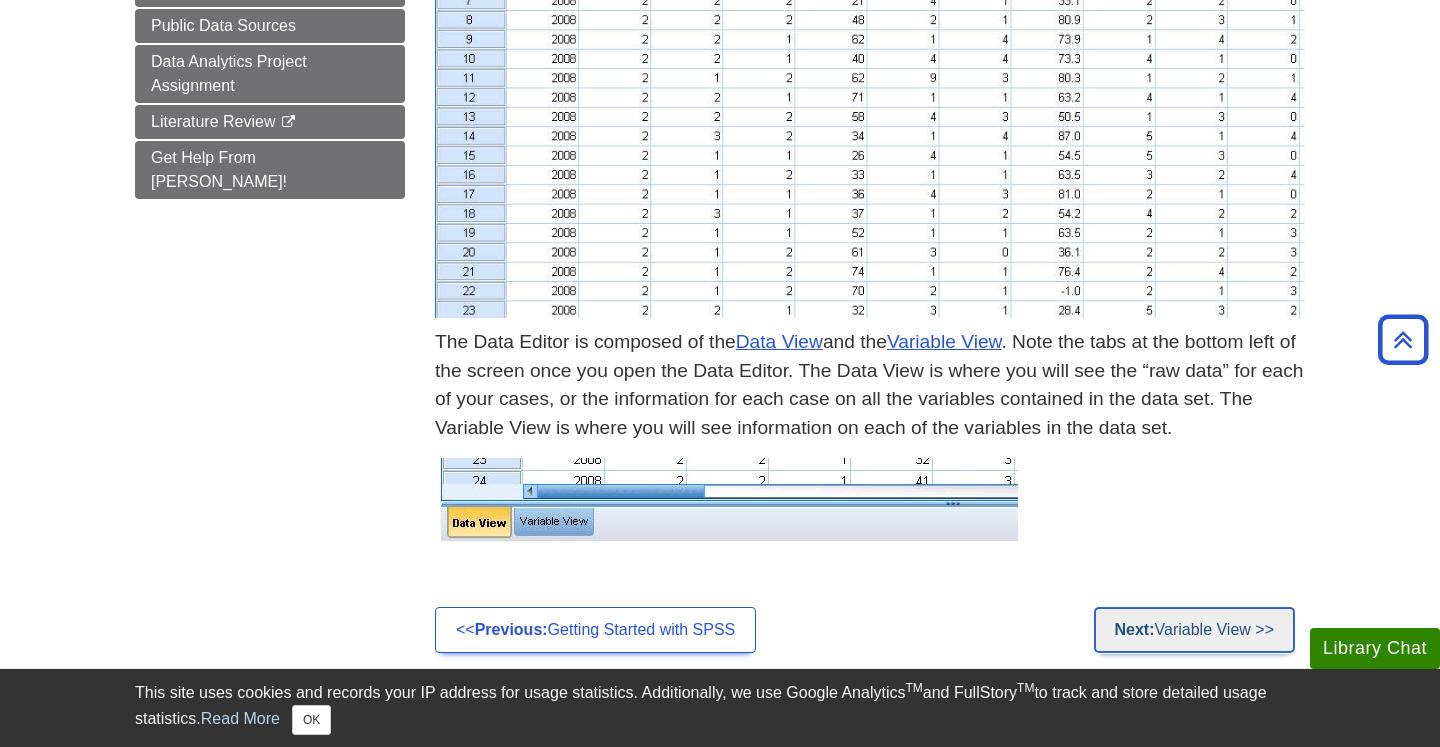 click on "Next:  Variable View >>" at bounding box center [1195, 630] 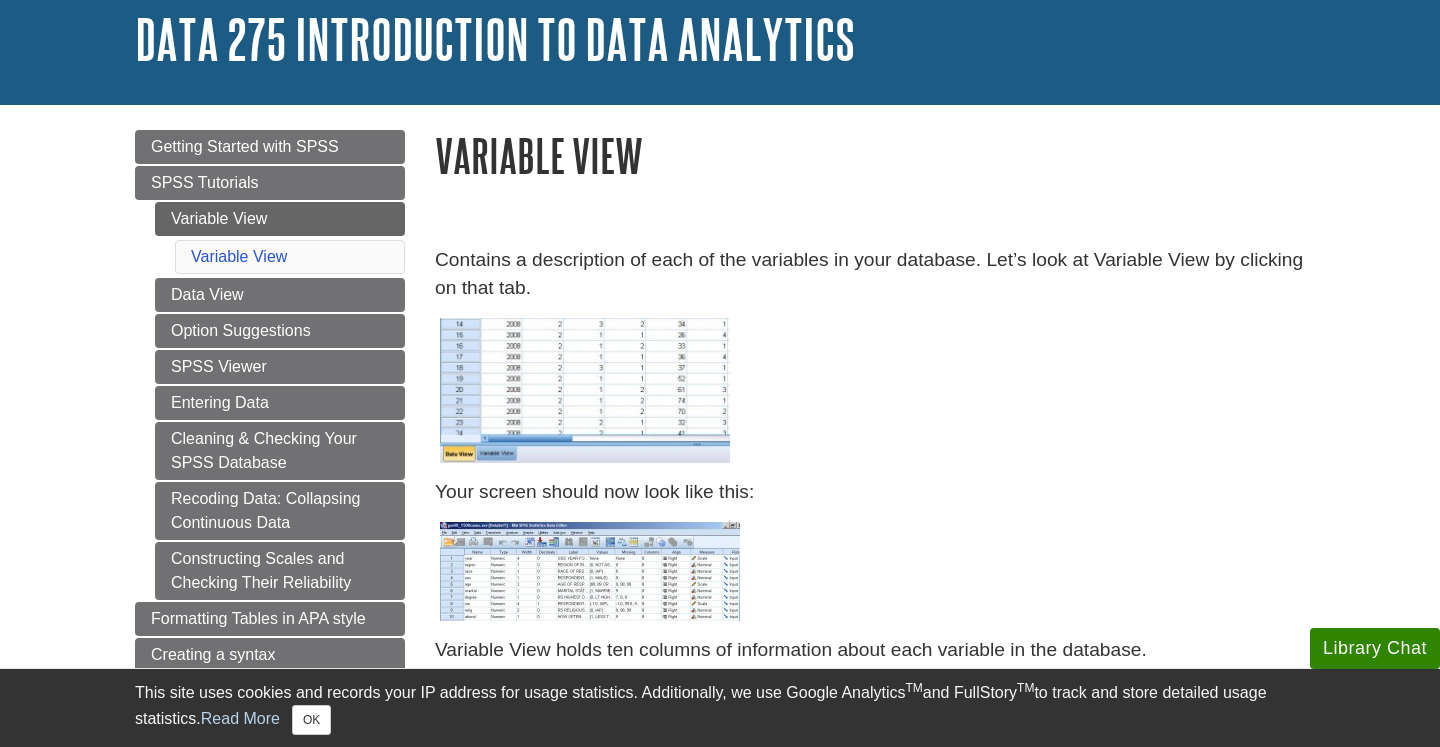 scroll, scrollTop: 130, scrollLeft: 0, axis: vertical 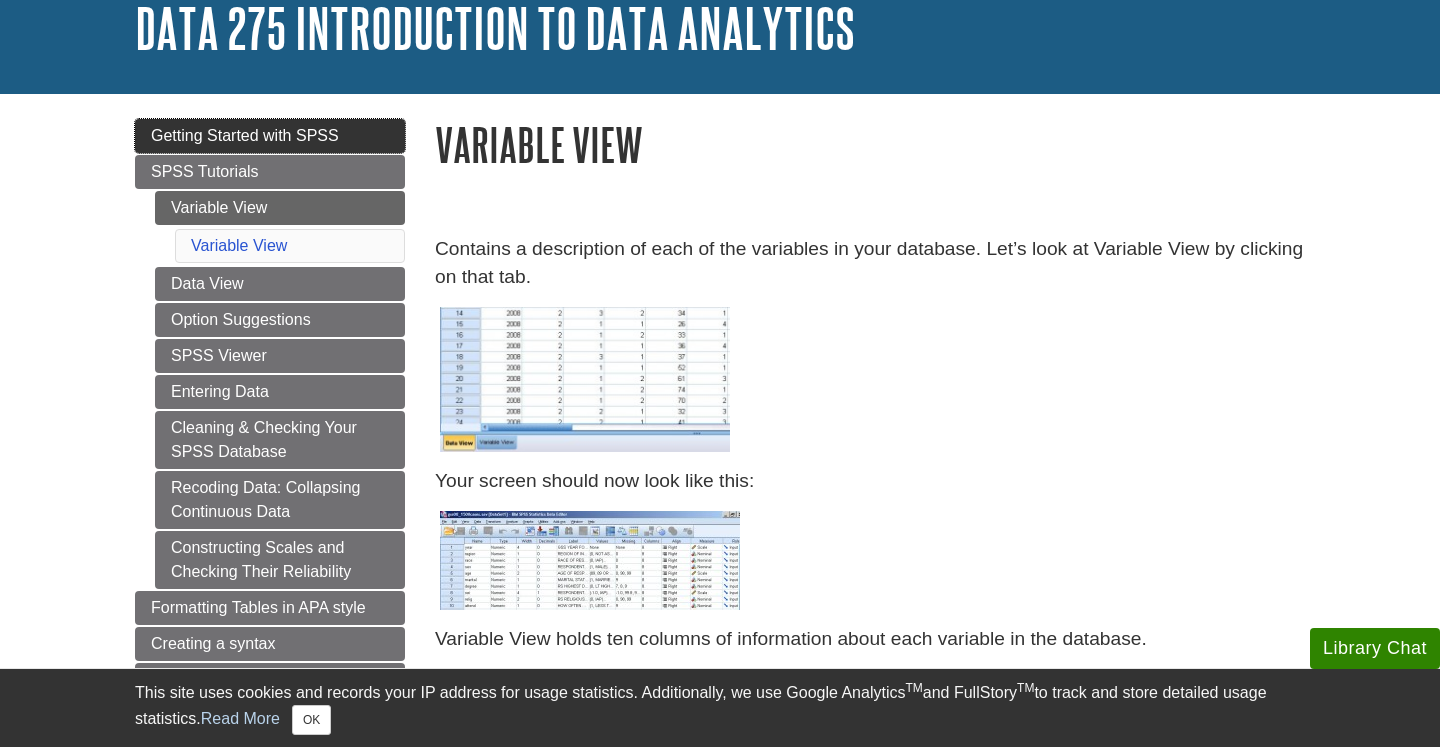 click on "Getting Started with SPSS" at bounding box center [245, 135] 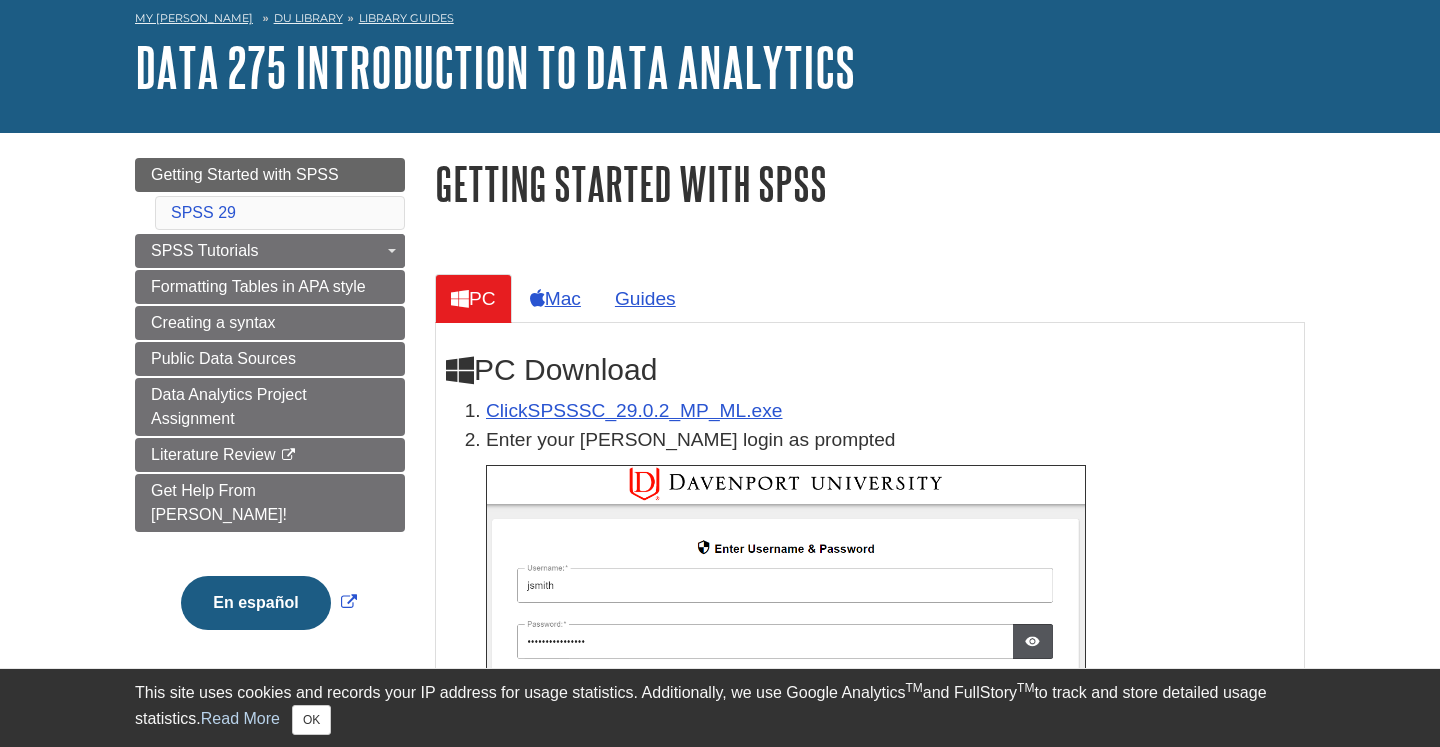 scroll, scrollTop: 92, scrollLeft: 0, axis: vertical 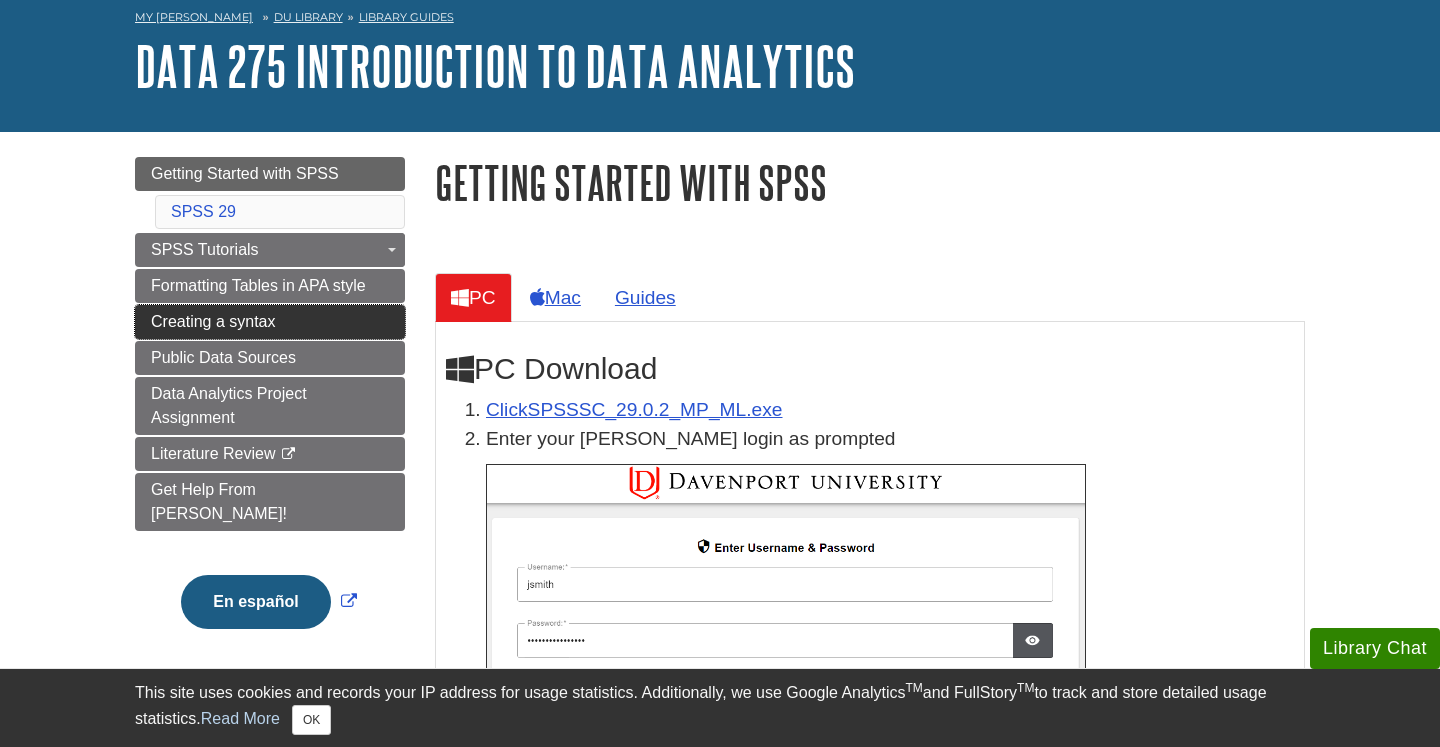 click on "Creating a syntax" at bounding box center [213, 321] 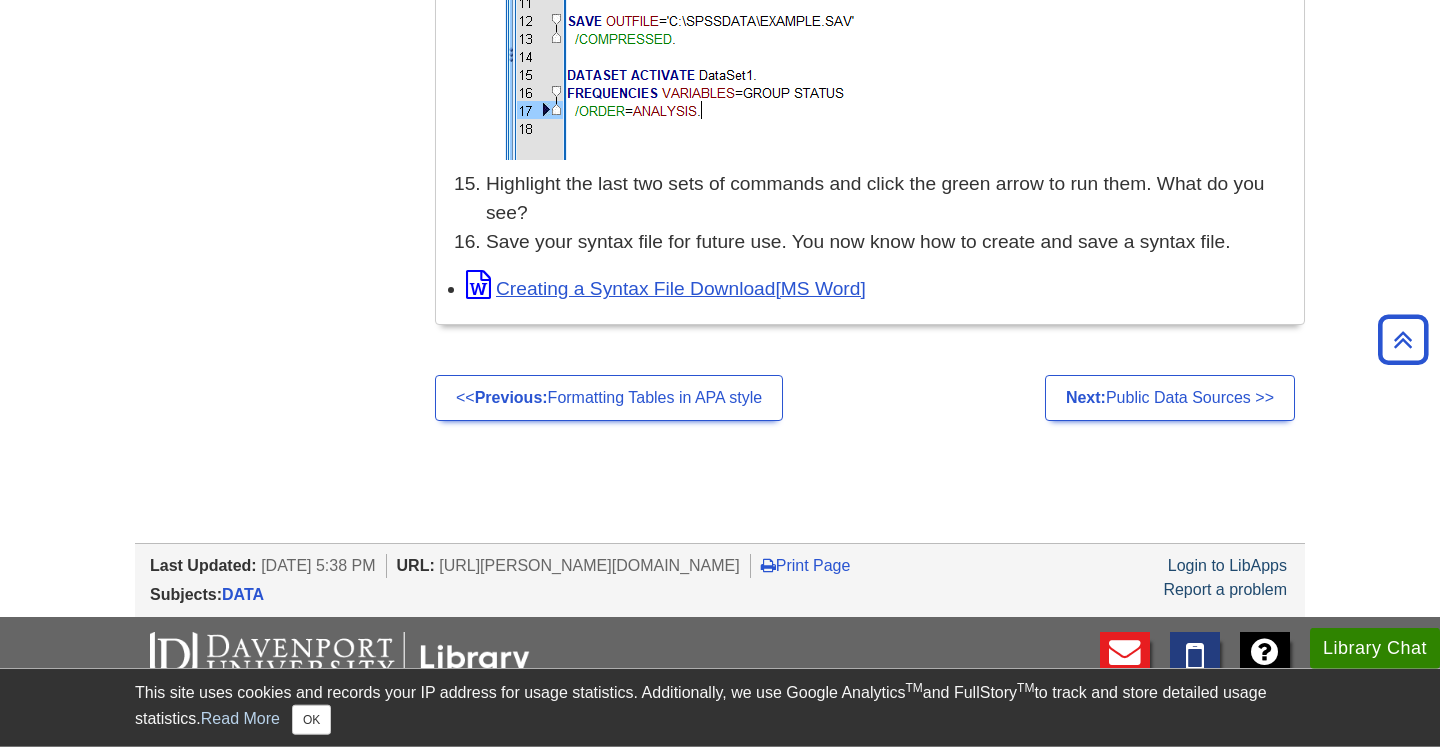scroll, scrollTop: 5516, scrollLeft: 0, axis: vertical 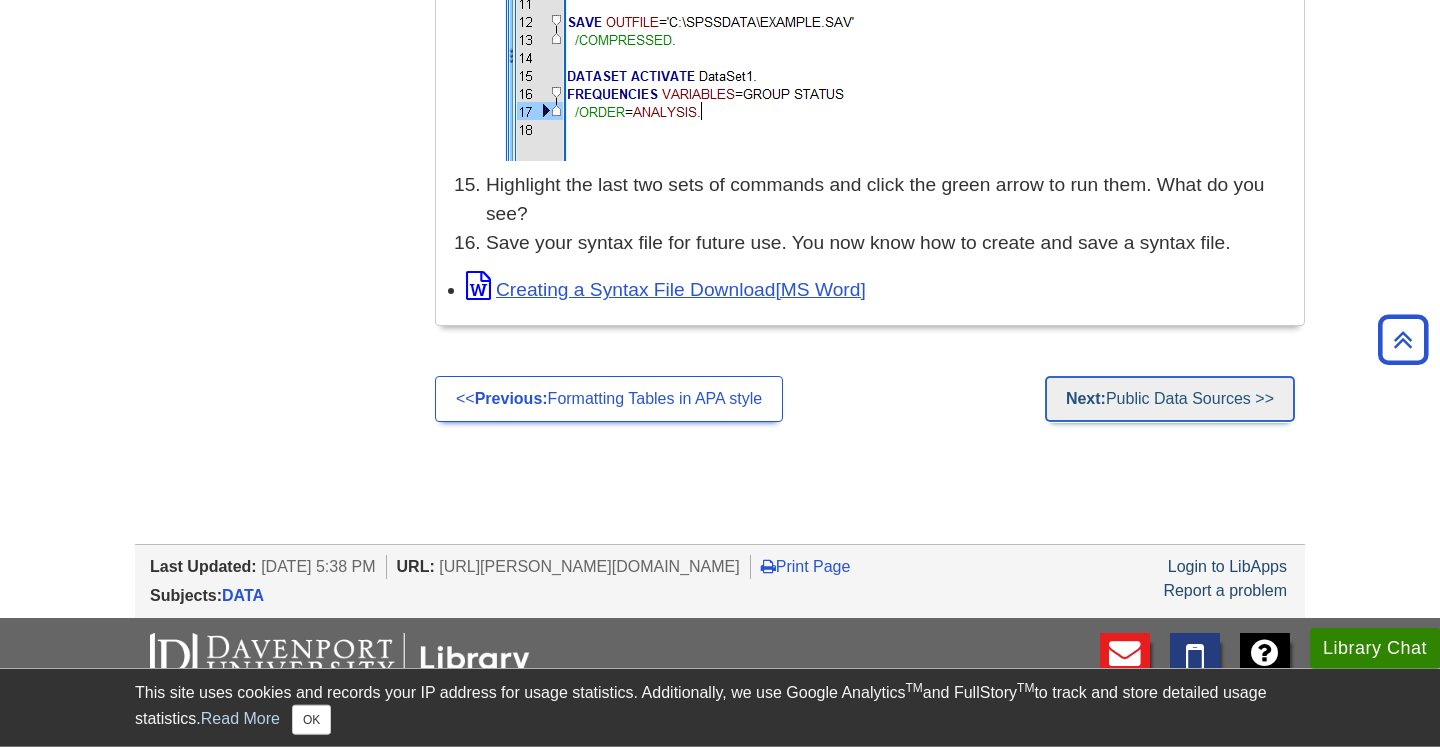 click on "Next:  Public Data Sources >>" at bounding box center [1170, 399] 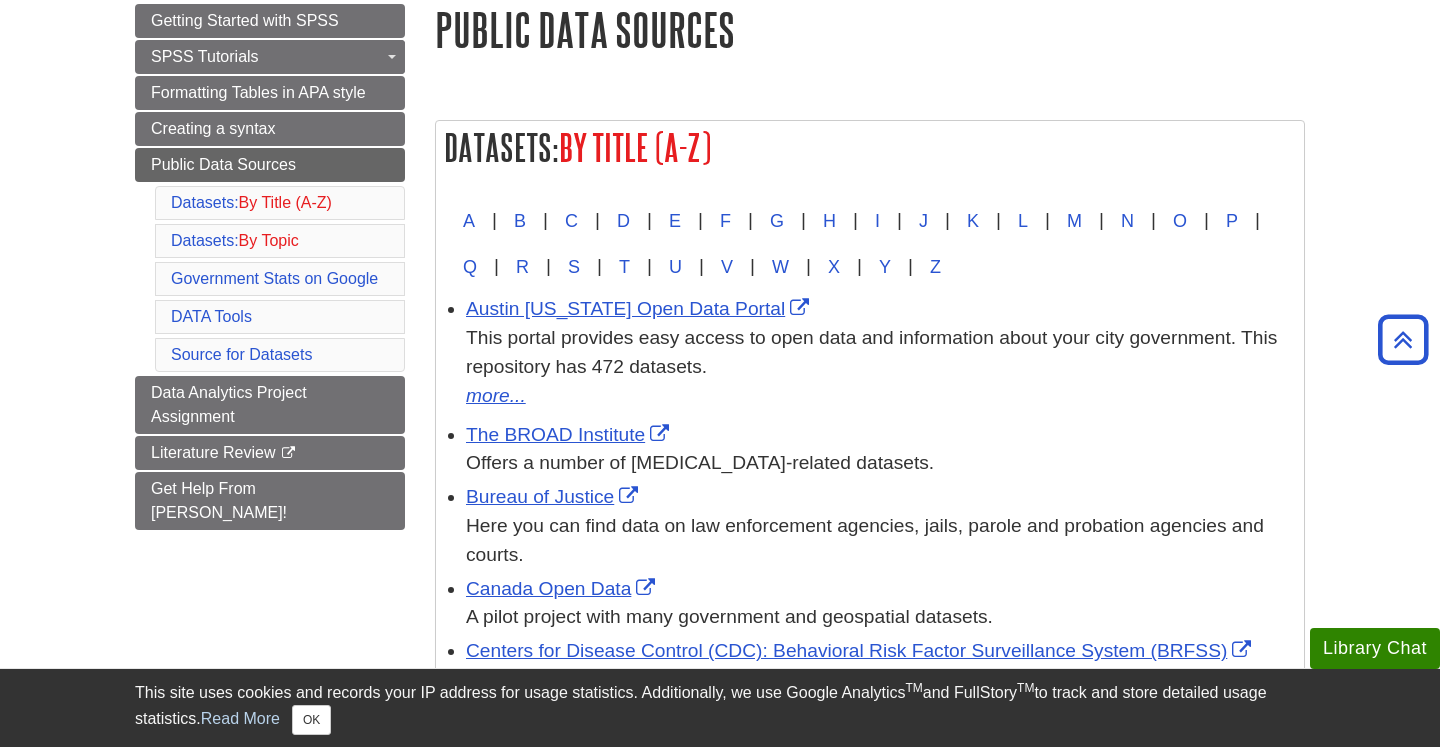 scroll, scrollTop: 166, scrollLeft: 0, axis: vertical 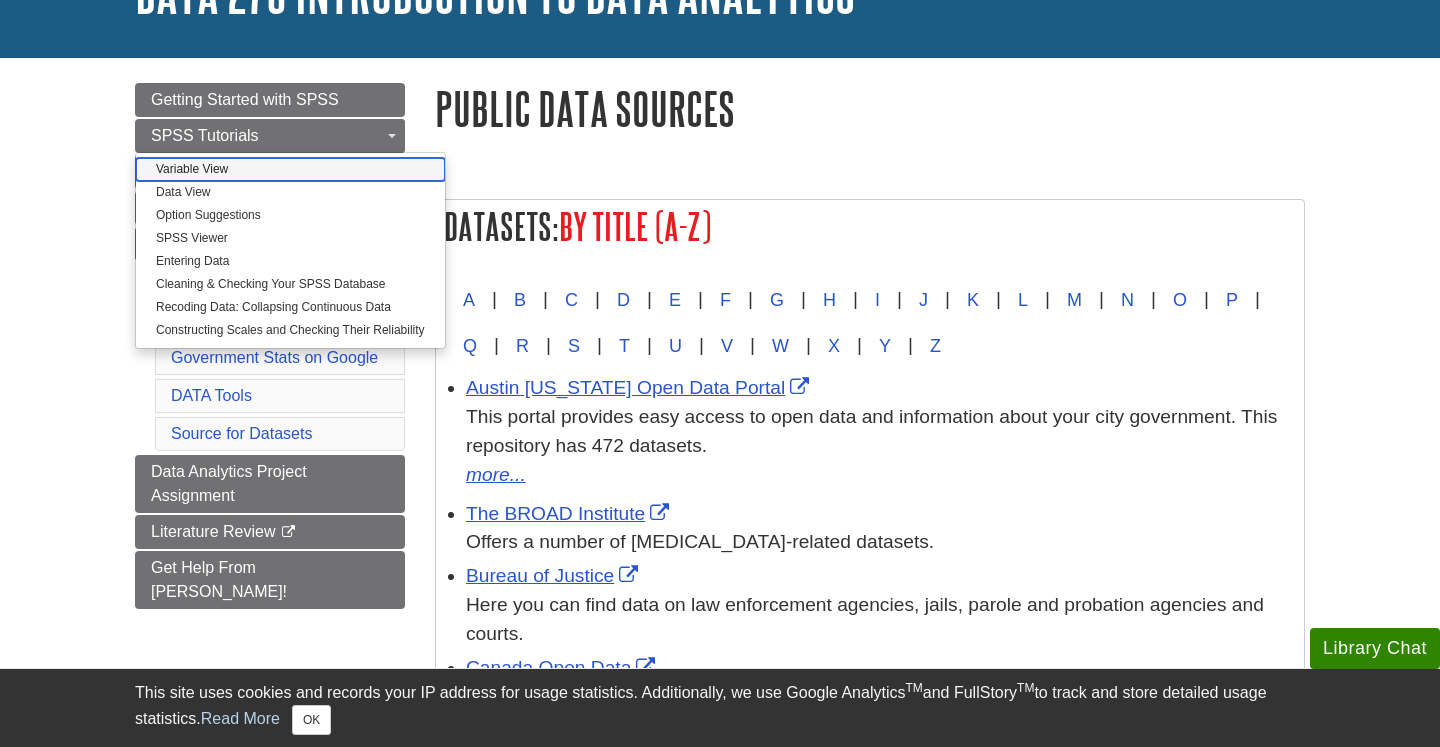 click on "Variable View" at bounding box center (290, 169) 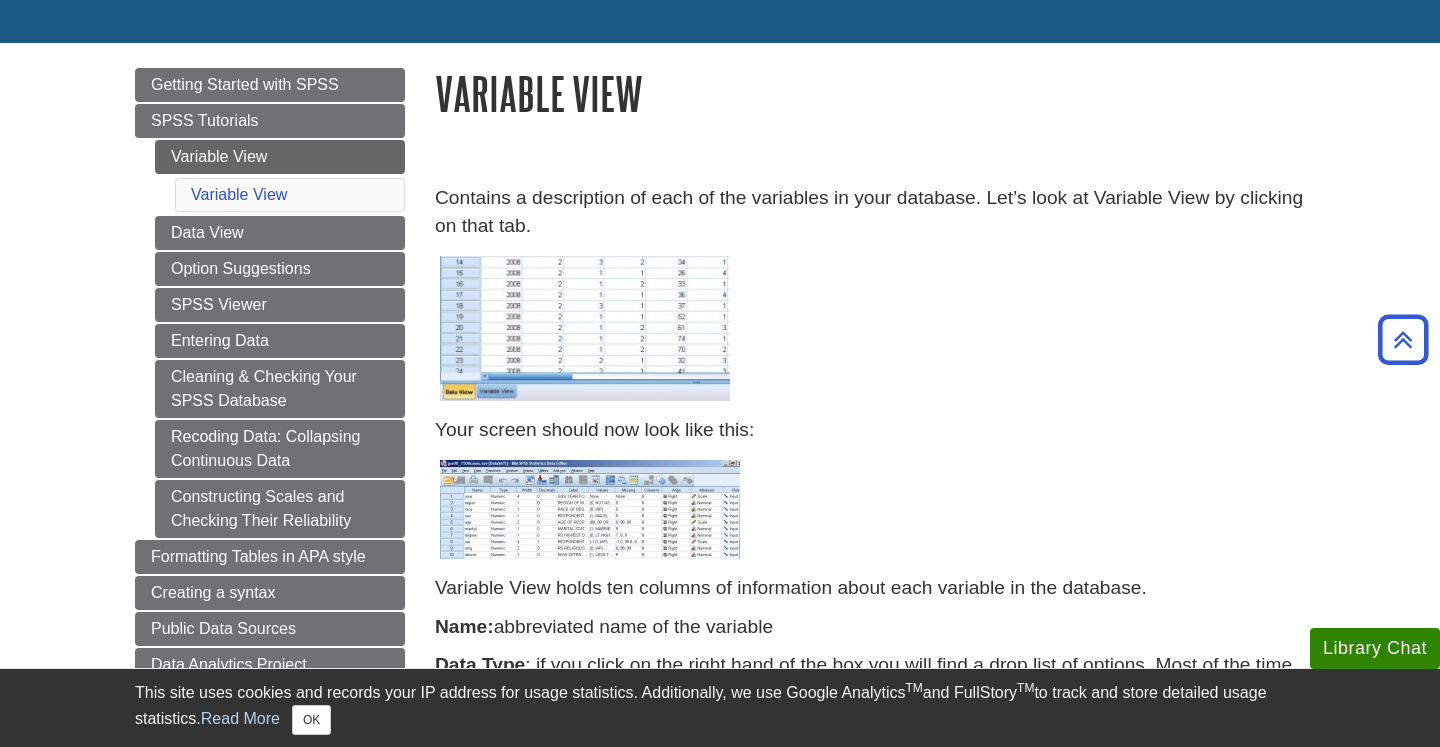 scroll, scrollTop: 0, scrollLeft: 0, axis: both 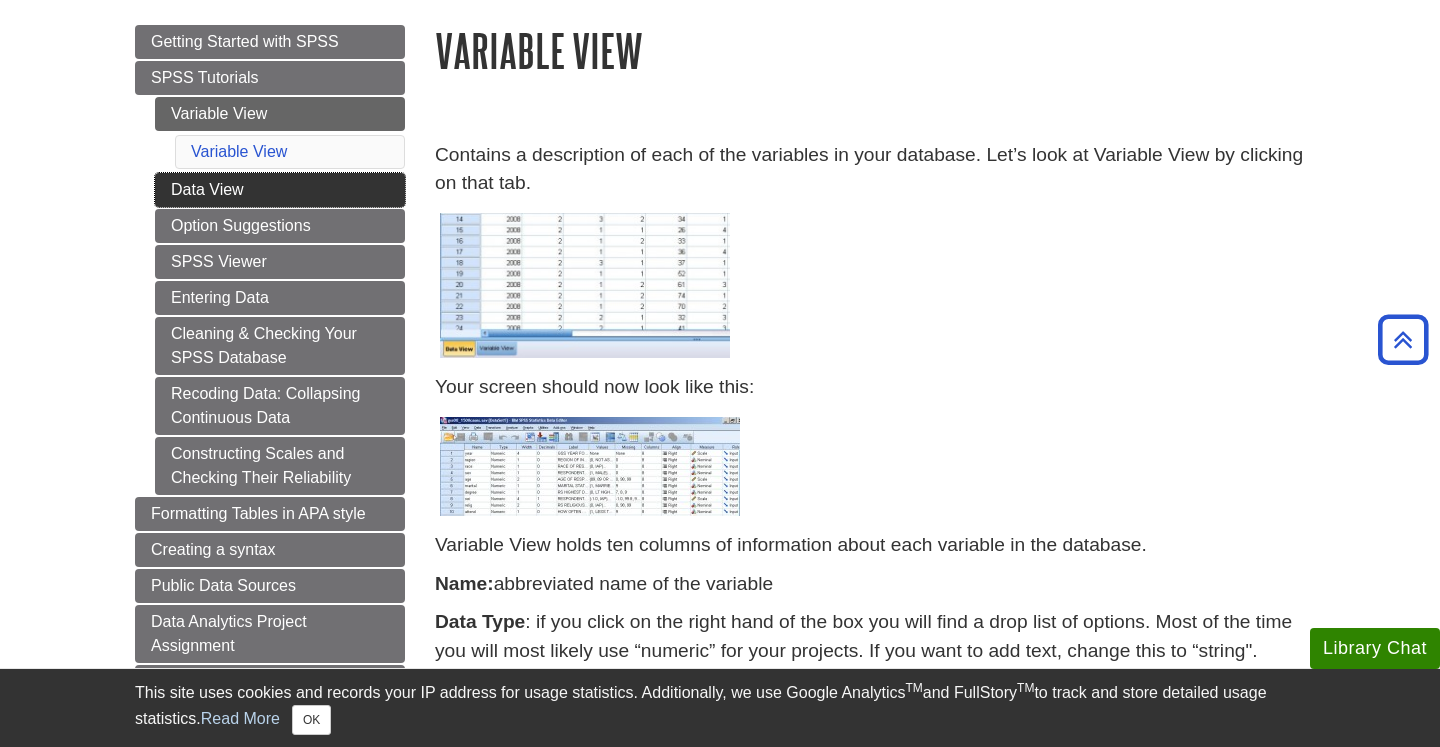 click on "Data View" at bounding box center (280, 190) 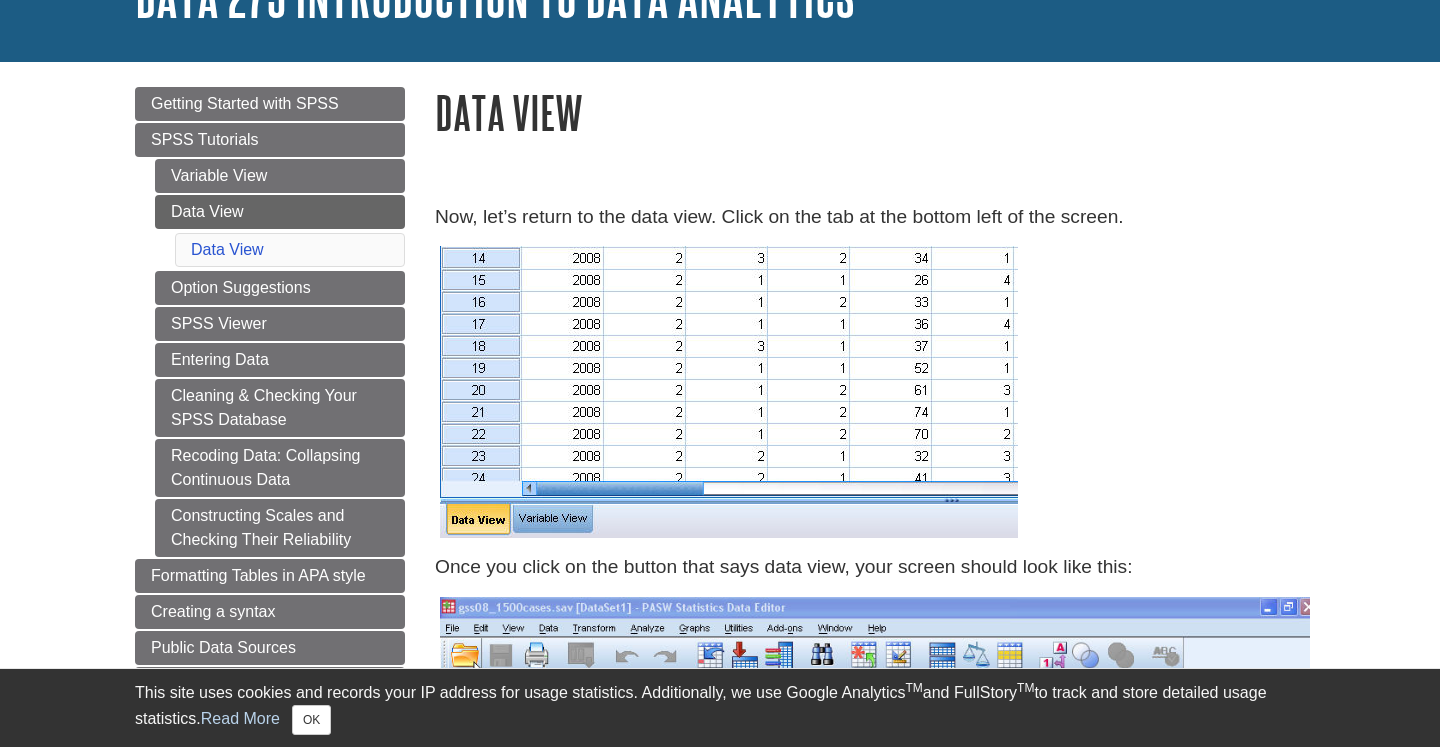 scroll, scrollTop: 174, scrollLeft: 0, axis: vertical 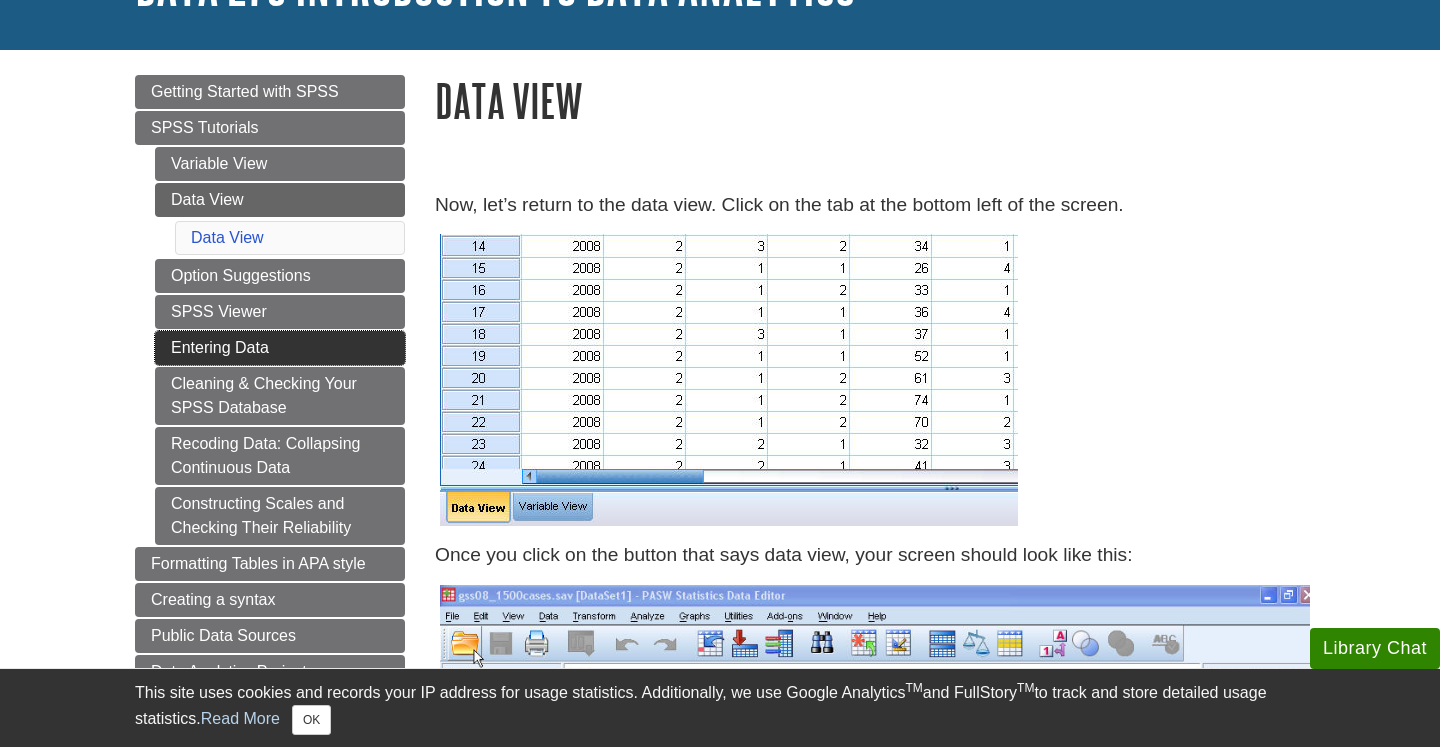 click on "Entering Data" at bounding box center (280, 348) 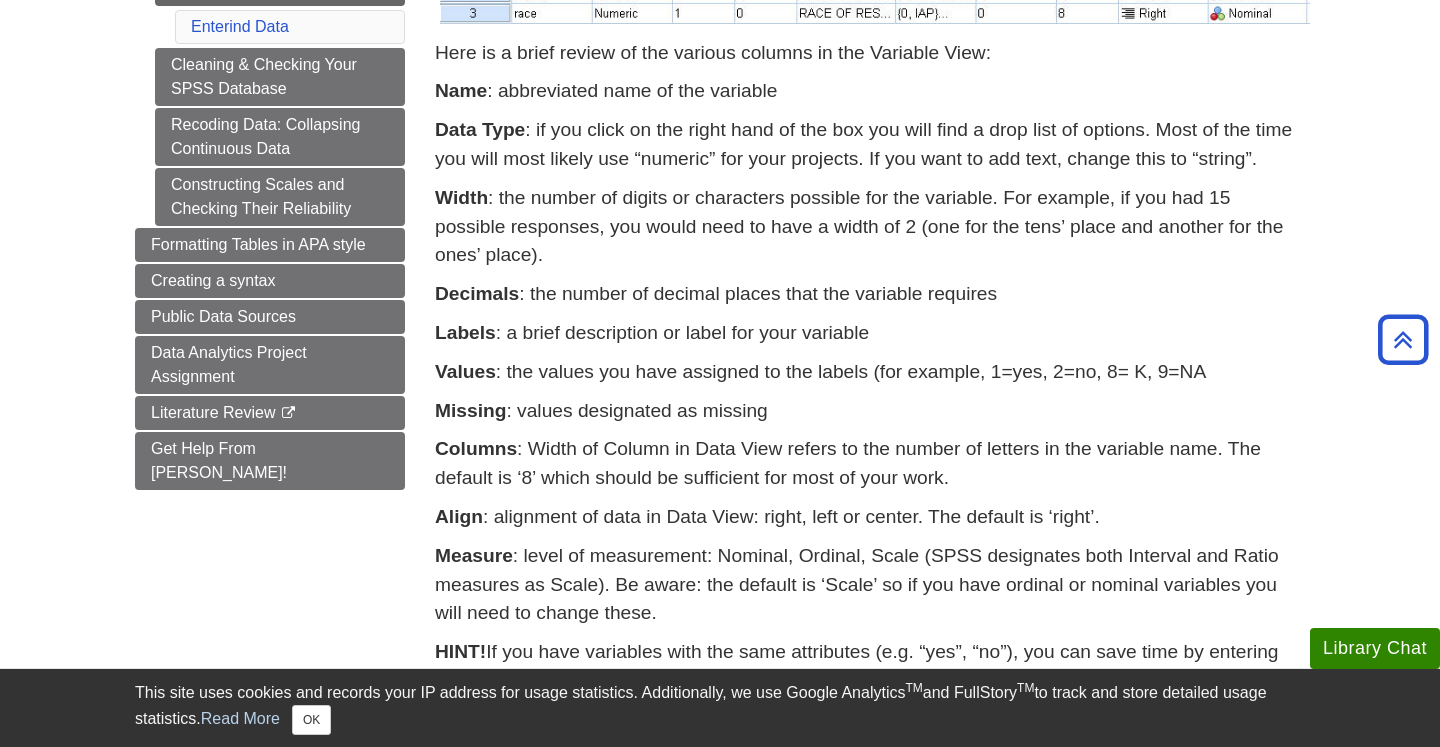 scroll, scrollTop: 476, scrollLeft: 0, axis: vertical 